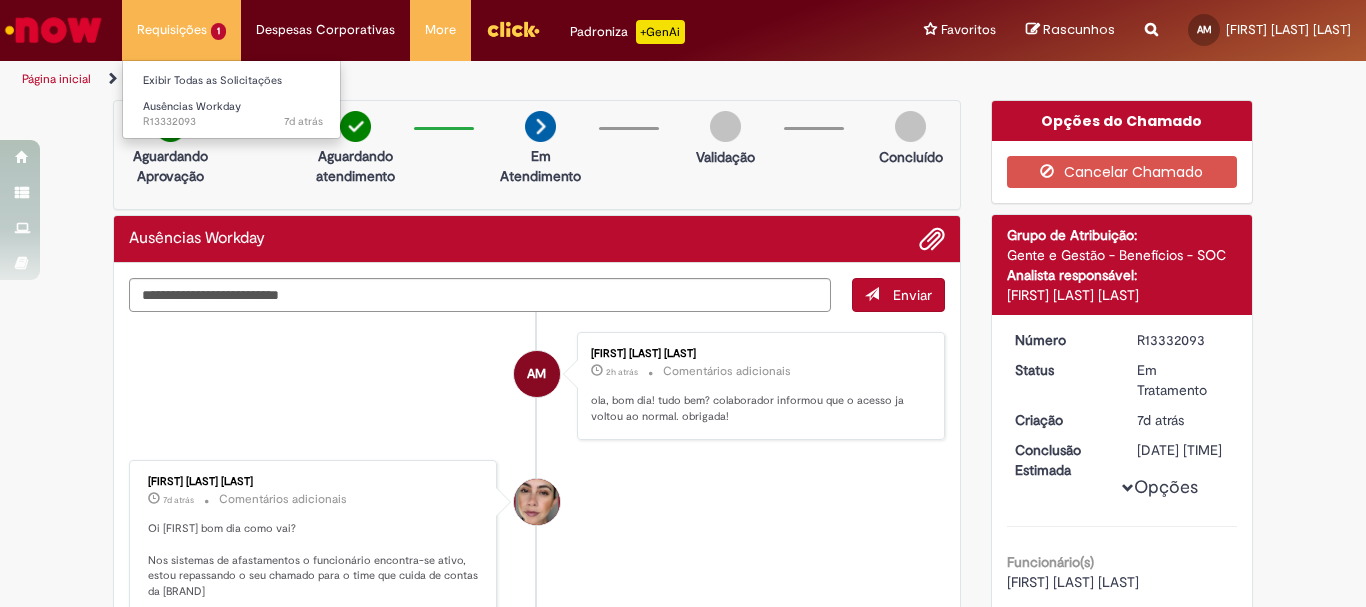 scroll, scrollTop: 0, scrollLeft: 0, axis: both 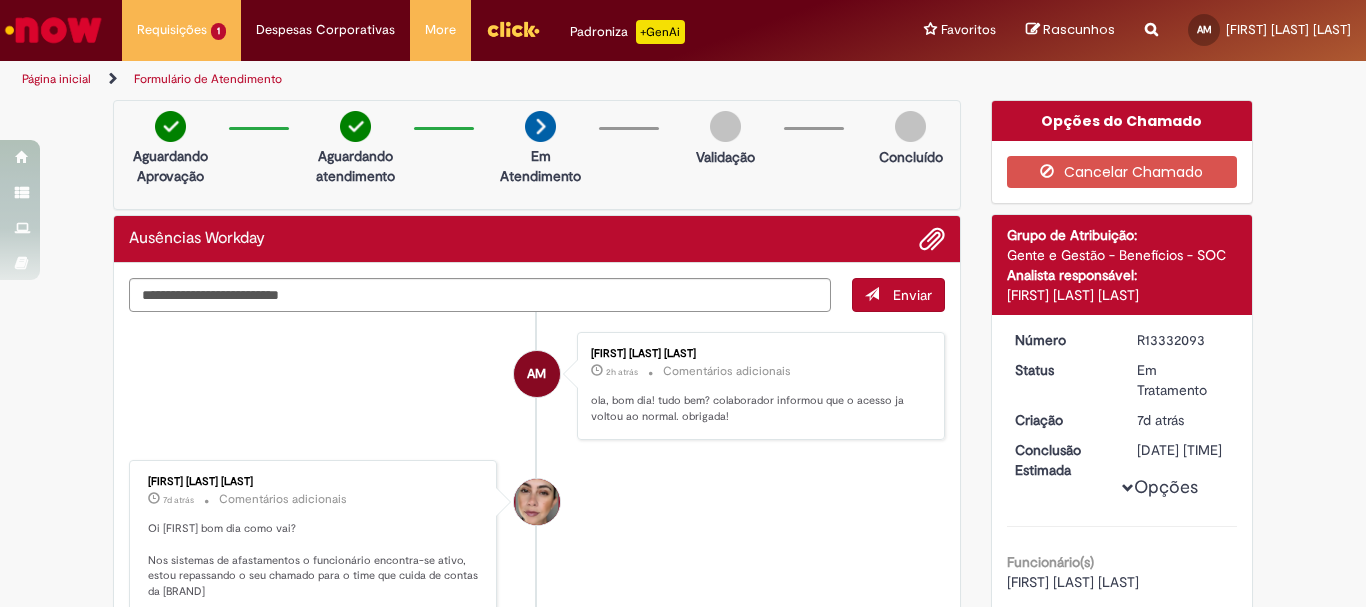 click at bounding box center [53, 30] 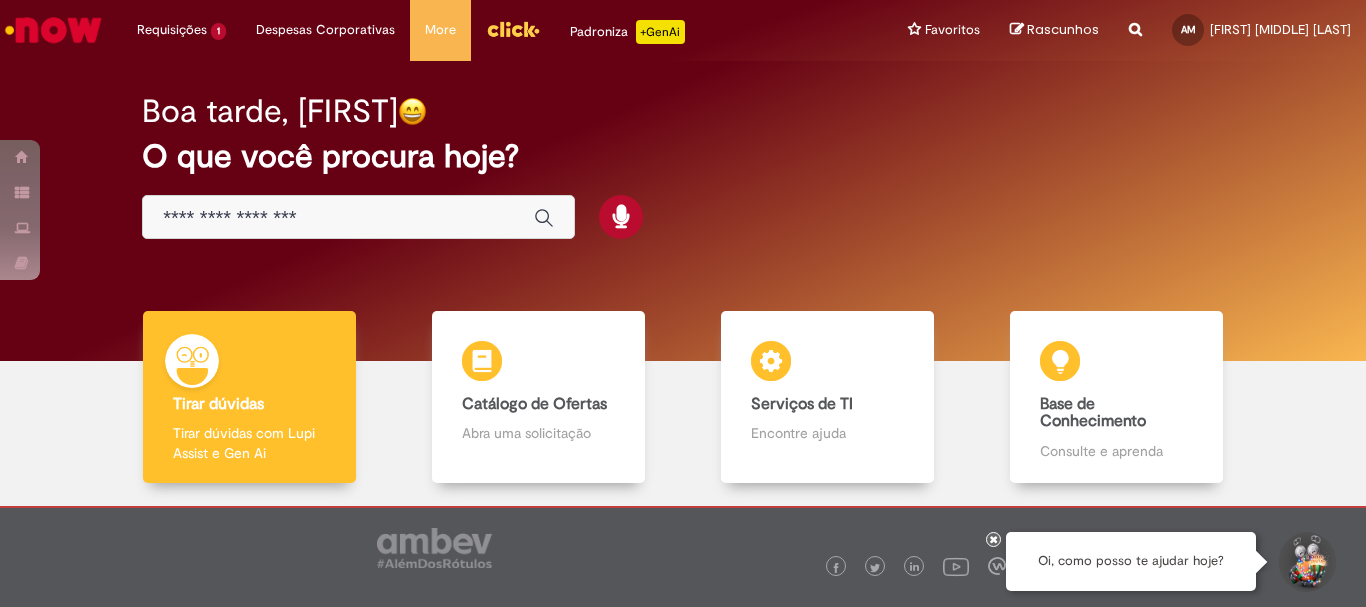 scroll, scrollTop: 0, scrollLeft: 0, axis: both 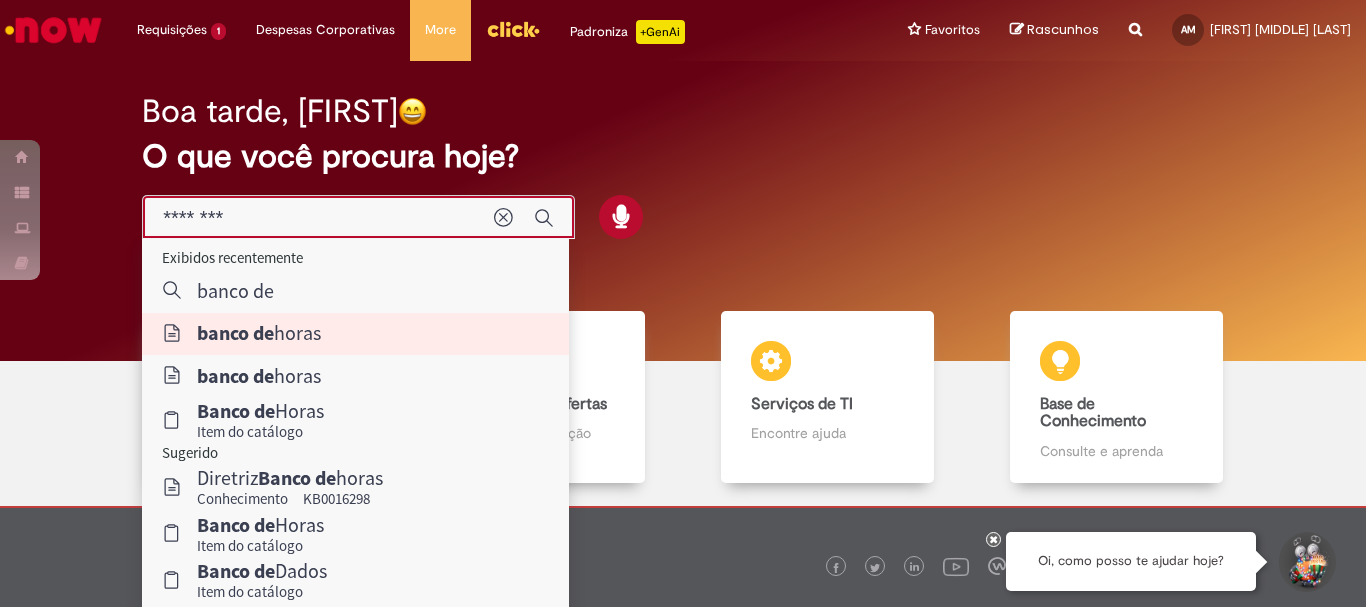 type on "**********" 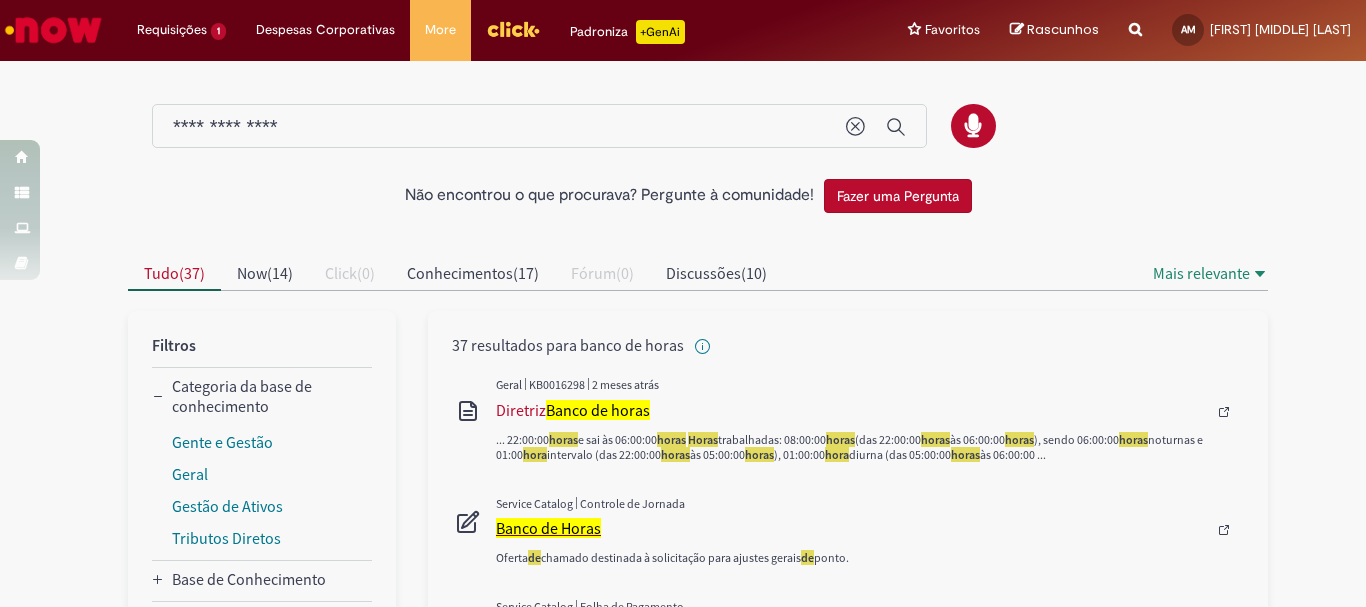 click on "Banco de Horas" at bounding box center [548, 528] 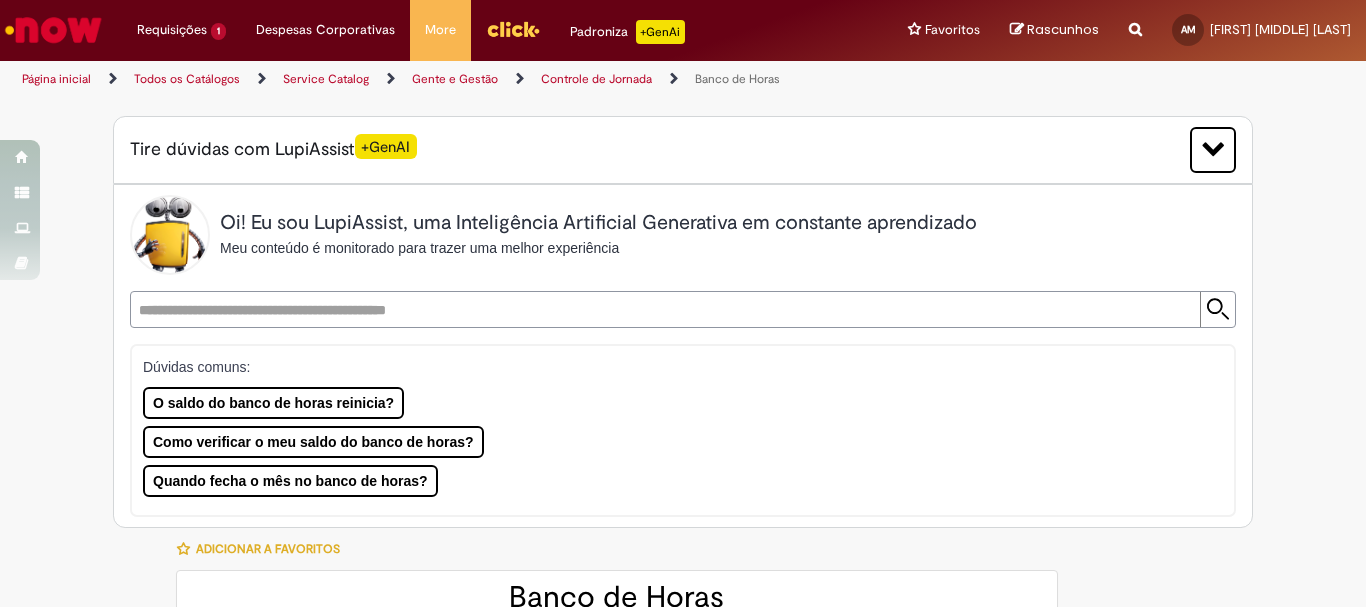 type on "********" 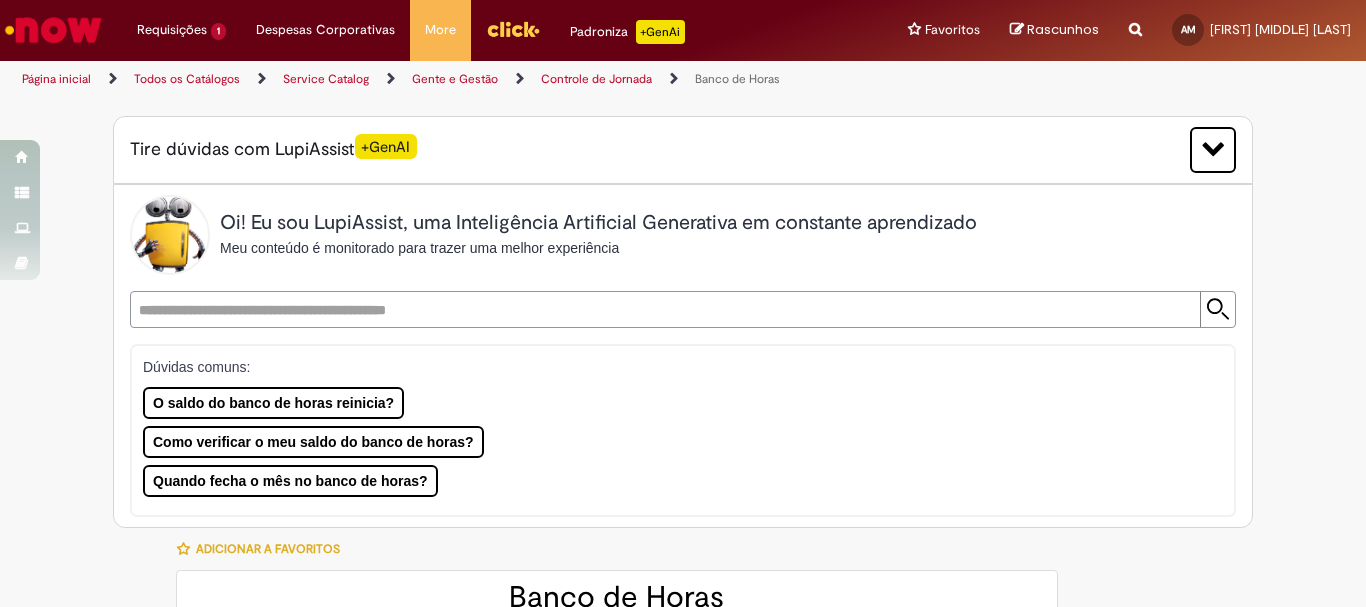 type on "**********" 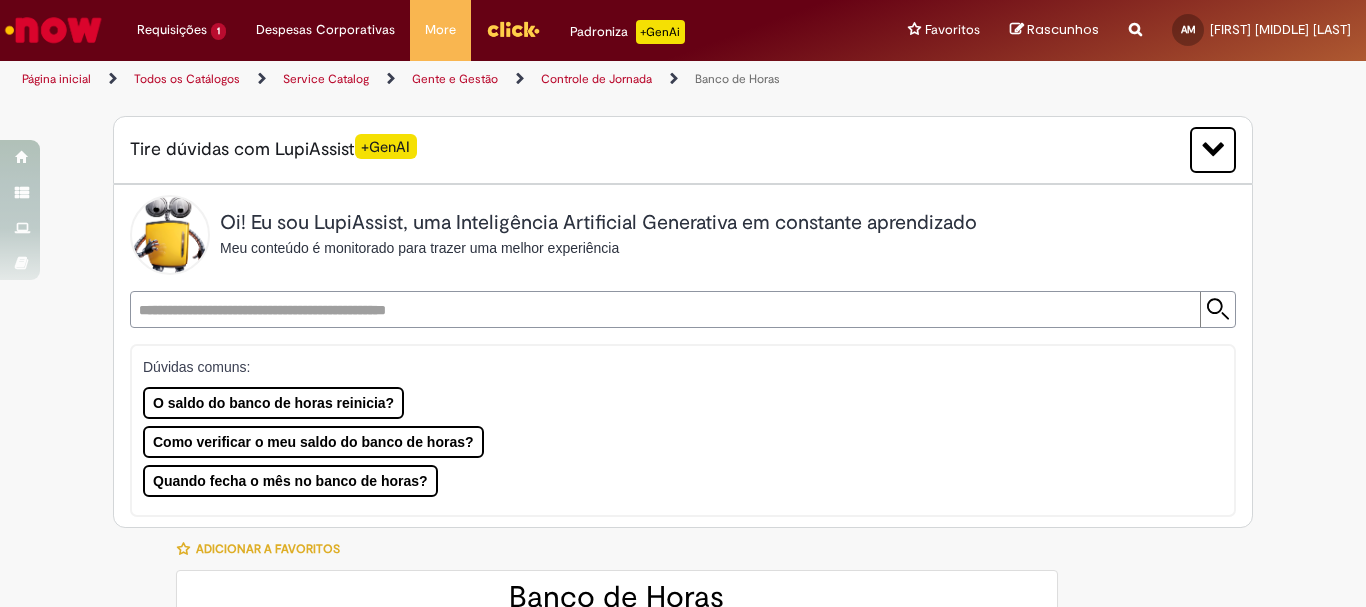 type on "**********" 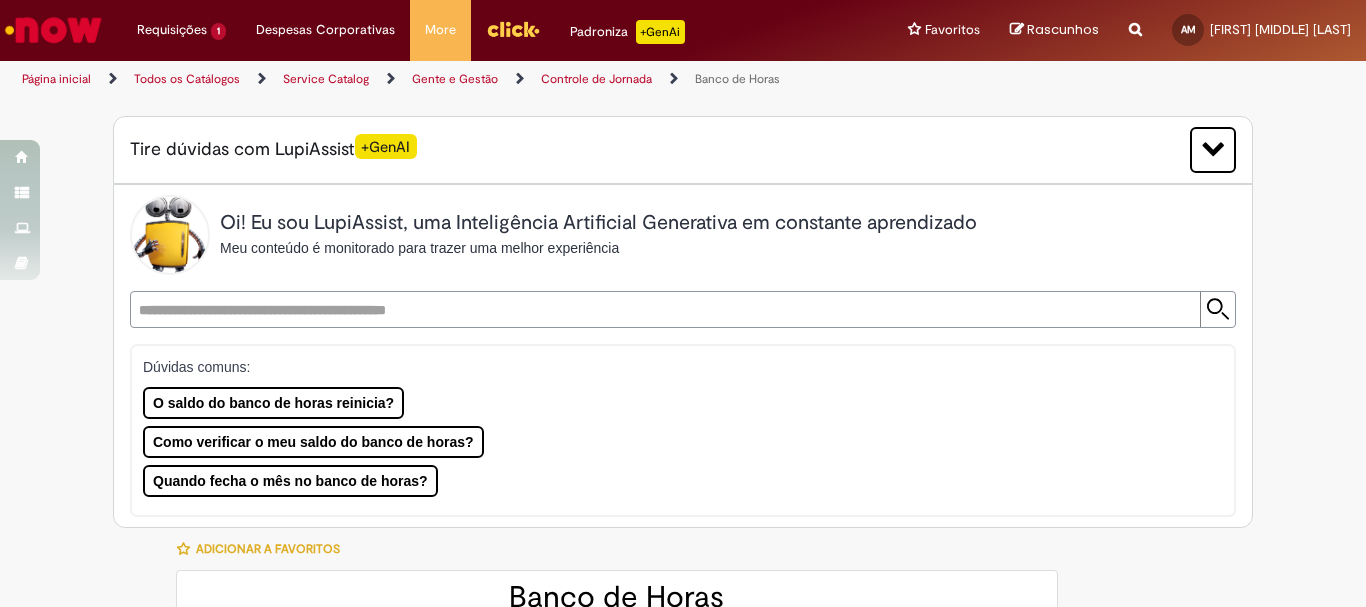 type on "**********" 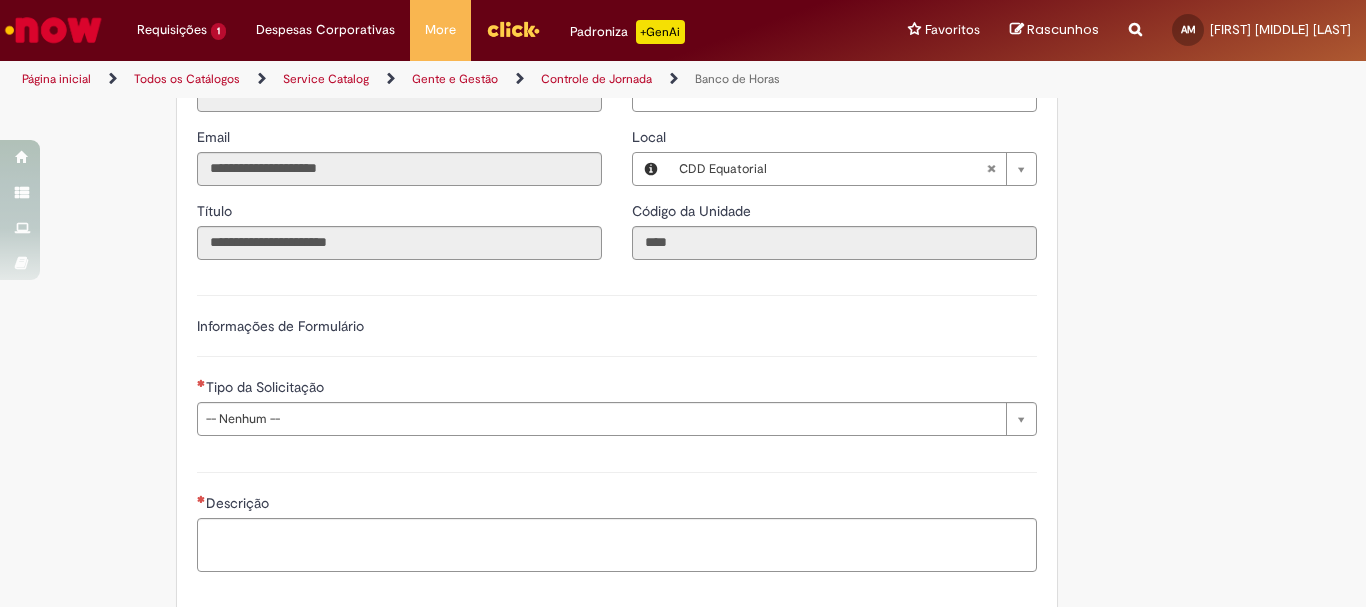 scroll, scrollTop: 1200, scrollLeft: 0, axis: vertical 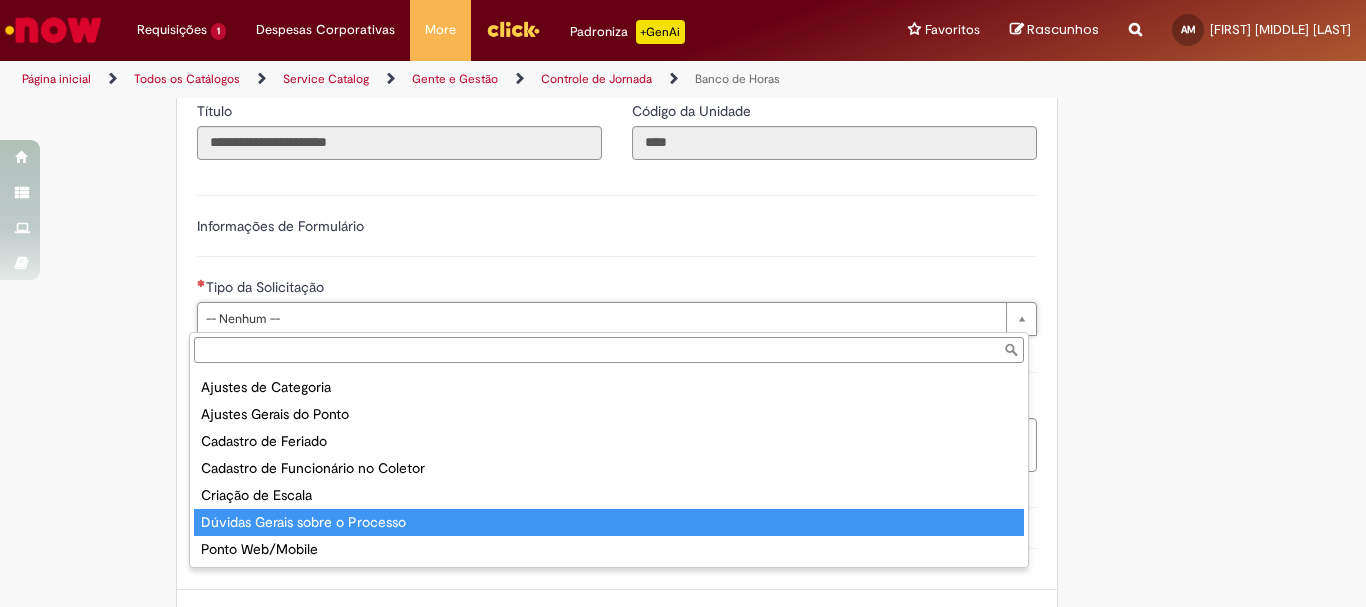 type on "**********" 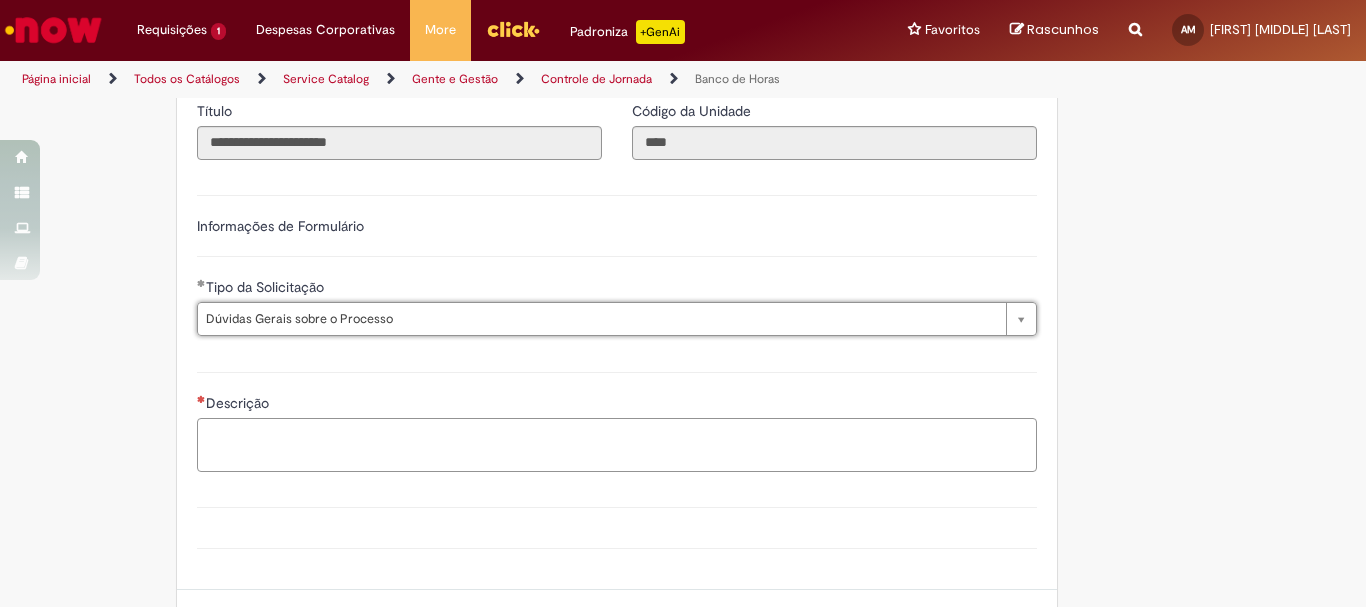 click on "Descrição" at bounding box center [617, 445] 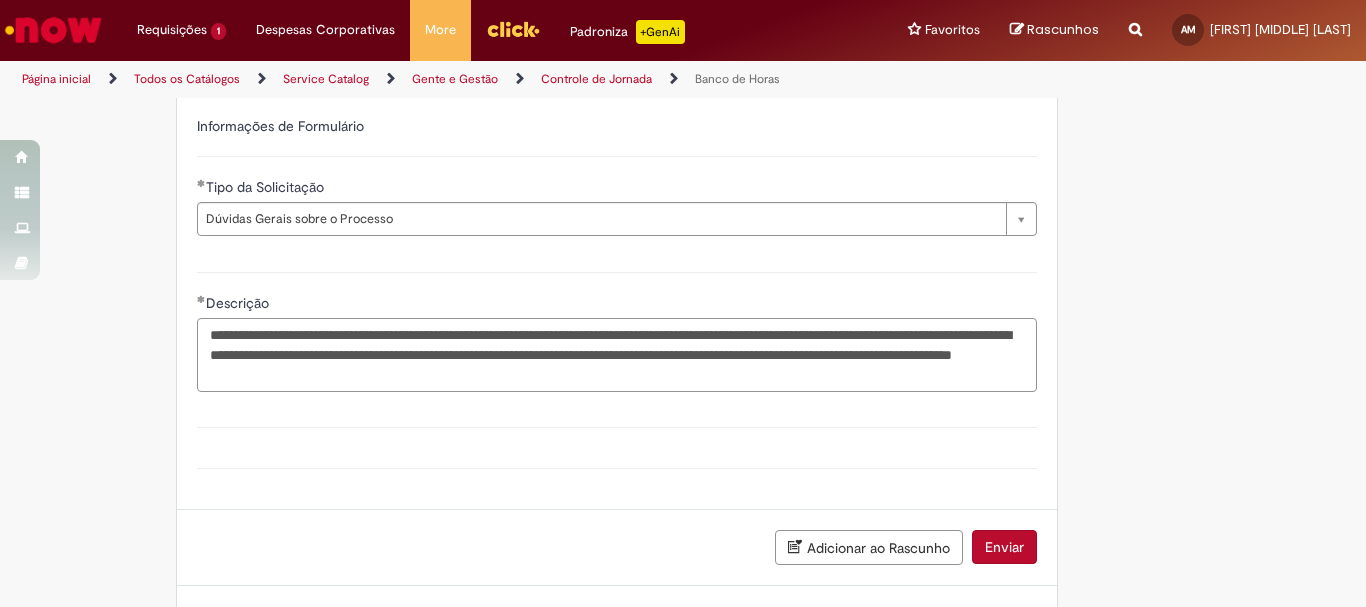 scroll, scrollTop: 1388, scrollLeft: 0, axis: vertical 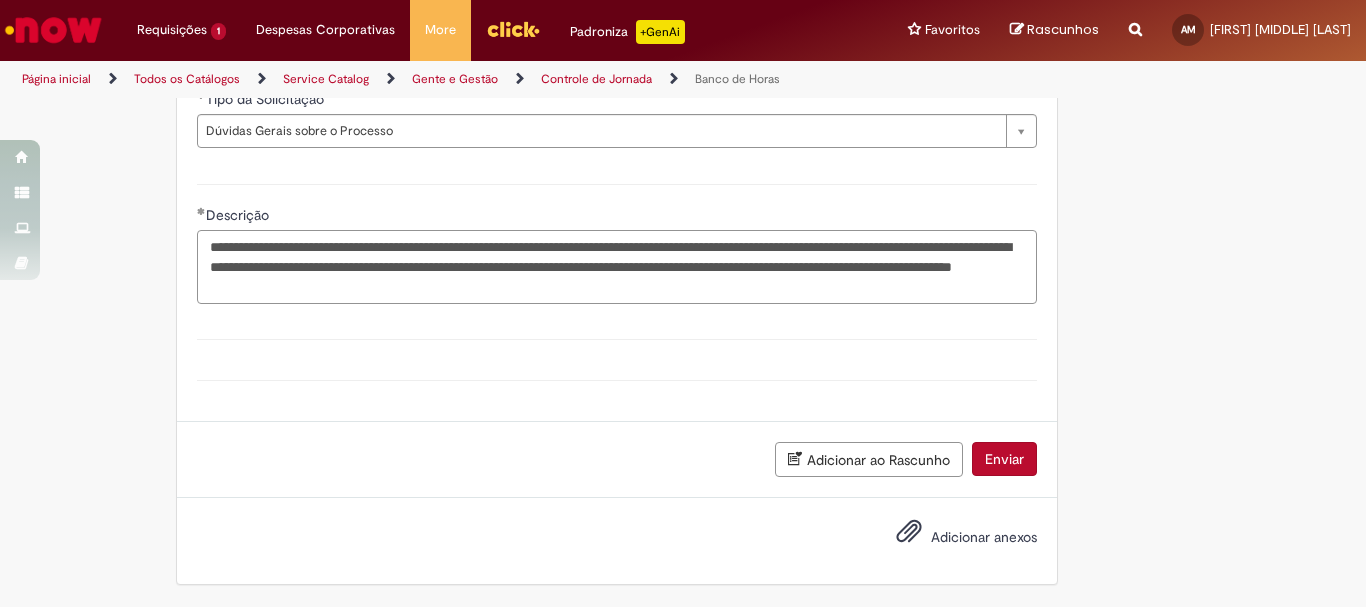 click on "**********" at bounding box center (617, 267) 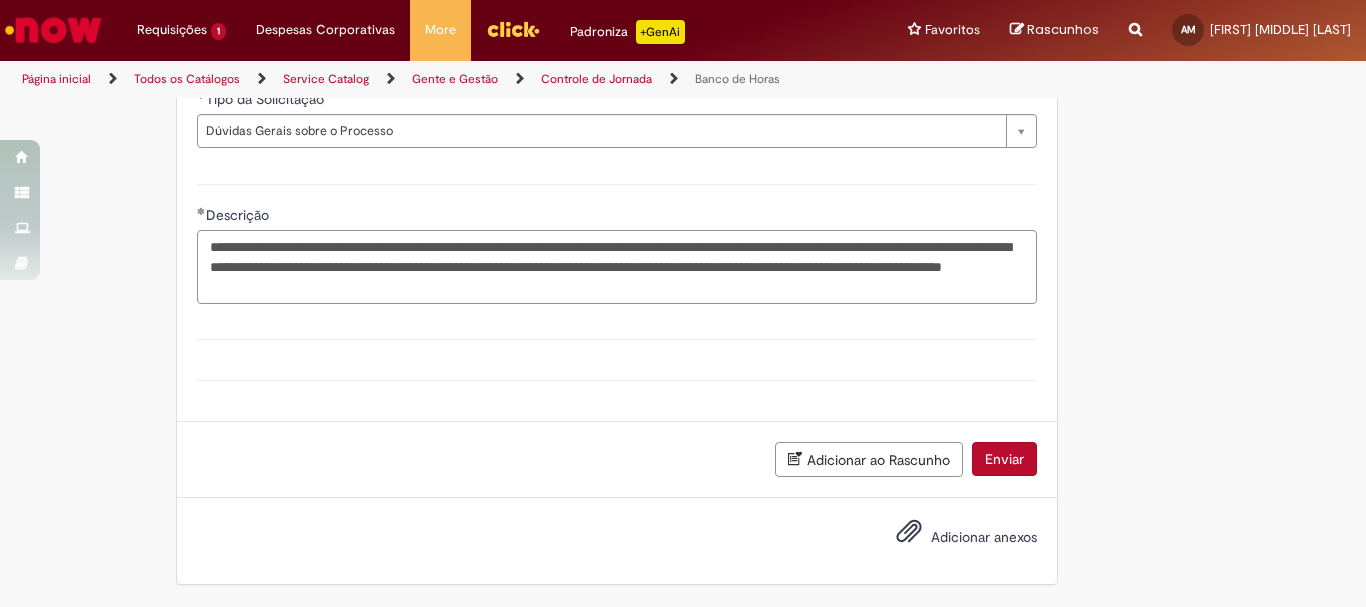 click on "**********" at bounding box center [617, 267] 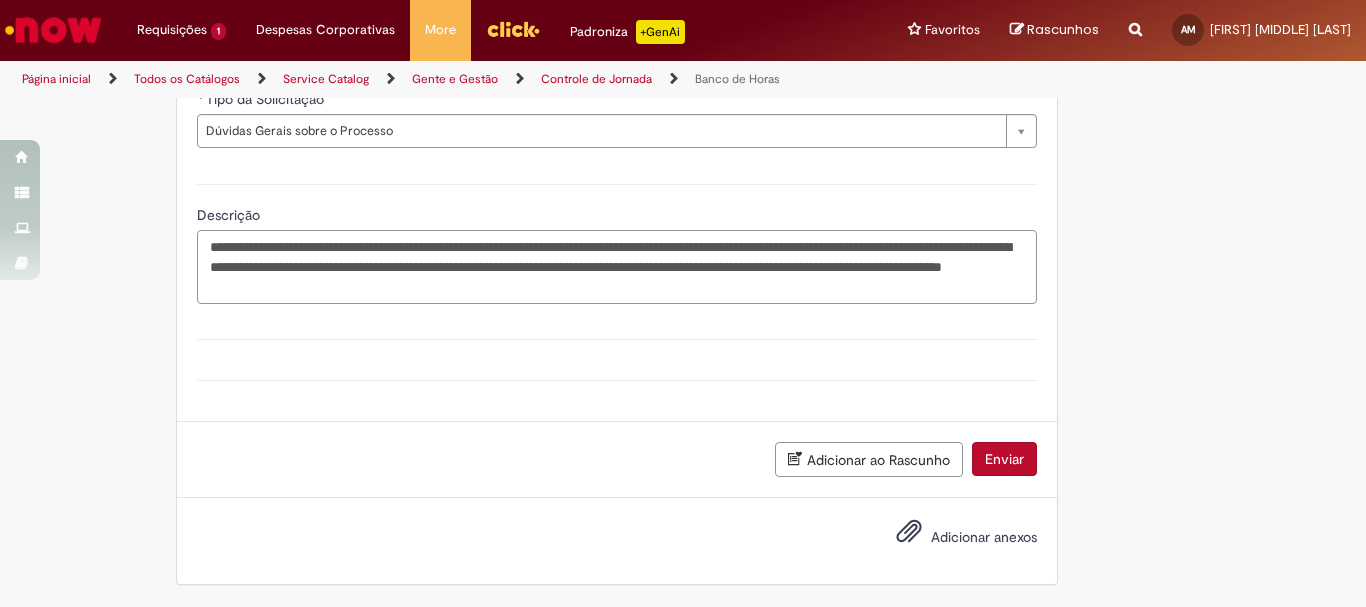 drag, startPoint x: 579, startPoint y: 297, endPoint x: 314, endPoint y: 300, distance: 265.01697 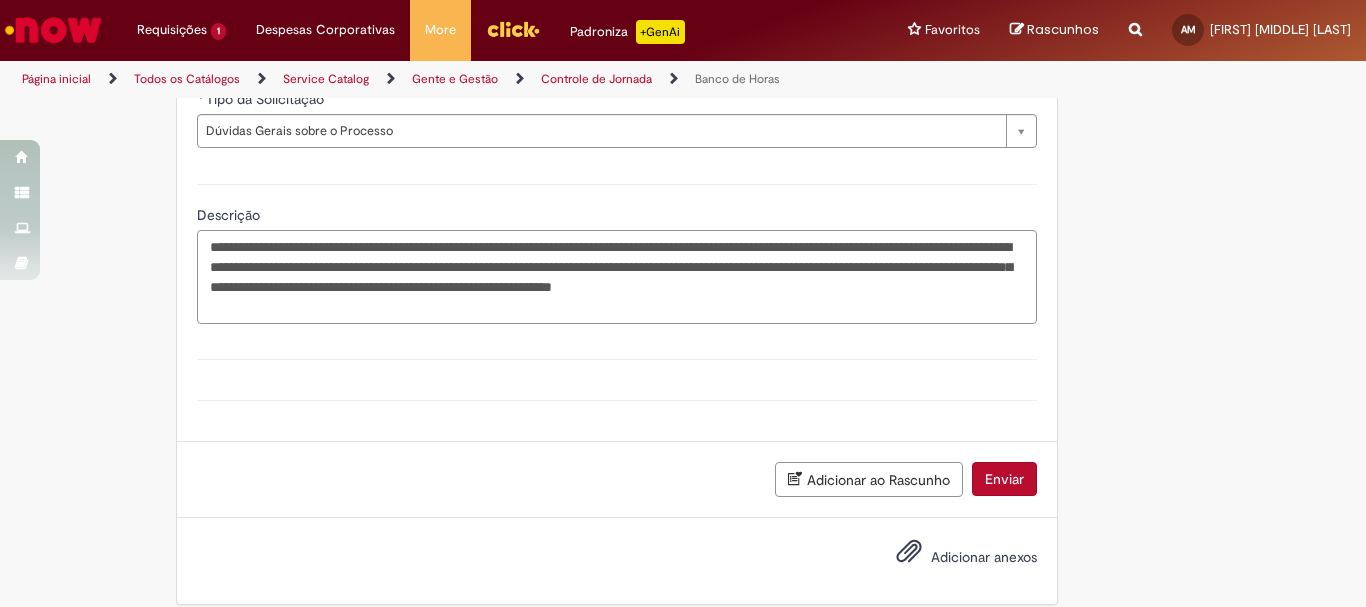 scroll, scrollTop: 1288, scrollLeft: 0, axis: vertical 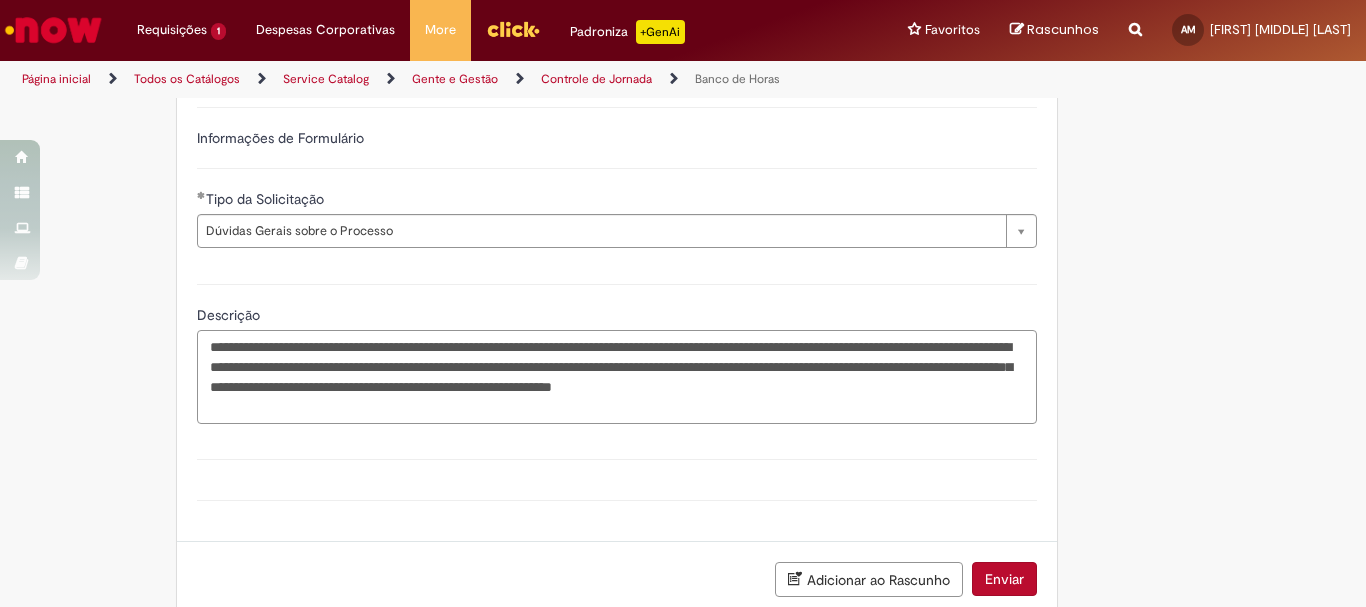 click on "**********" at bounding box center [617, 377] 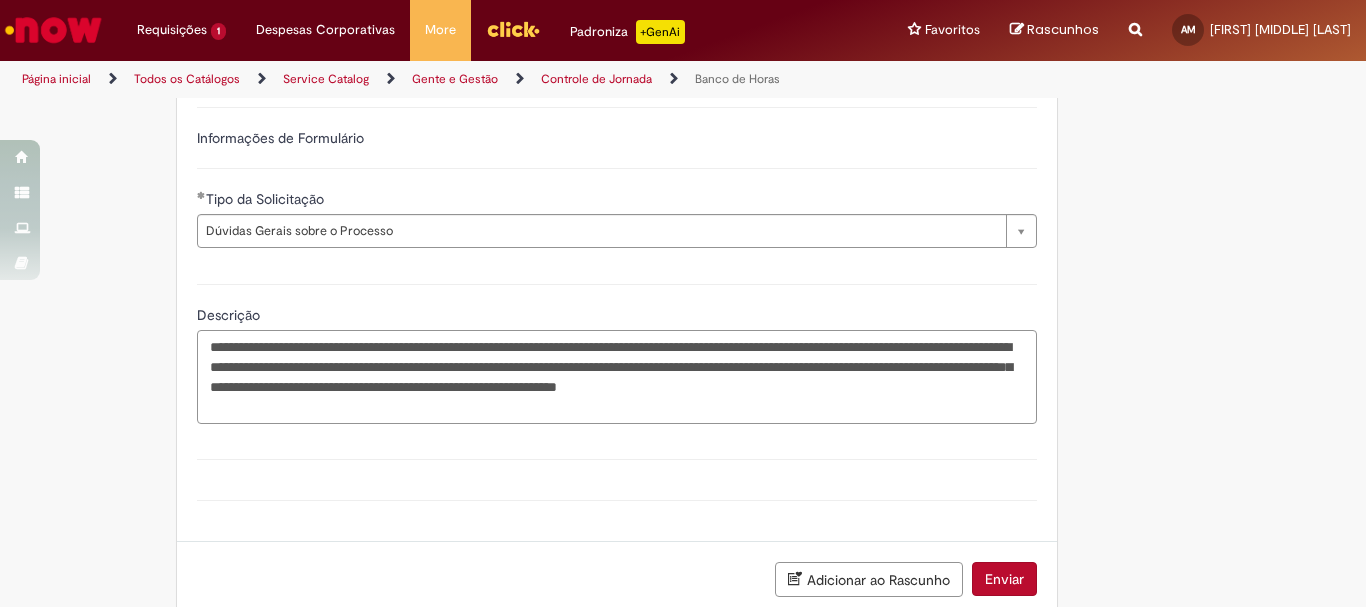 click on "**********" at bounding box center (617, 377) 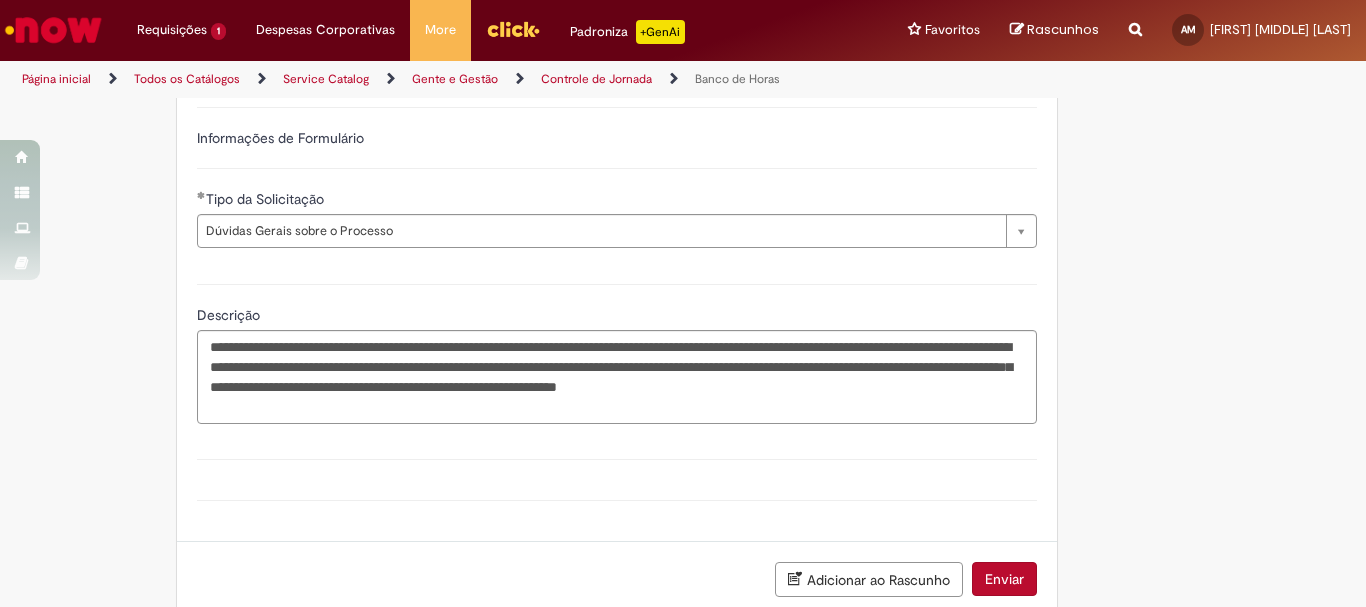 click on "Adicionar ao Rascunho" at bounding box center (869, 579) 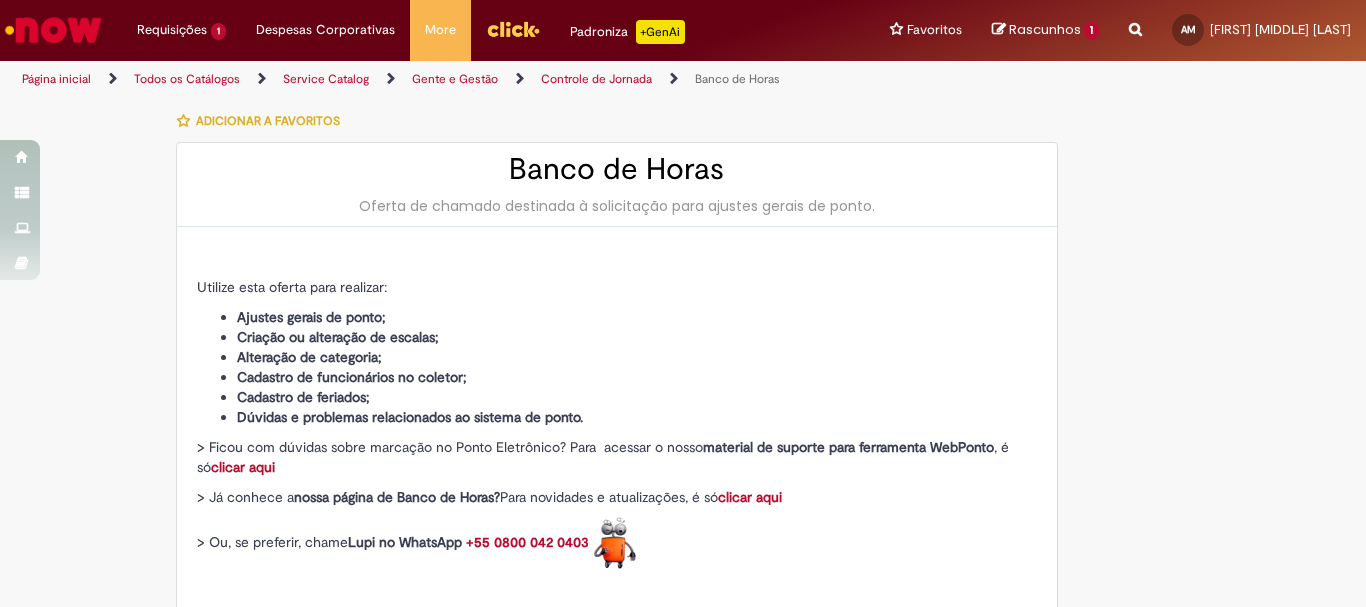 scroll, scrollTop: 200, scrollLeft: 0, axis: vertical 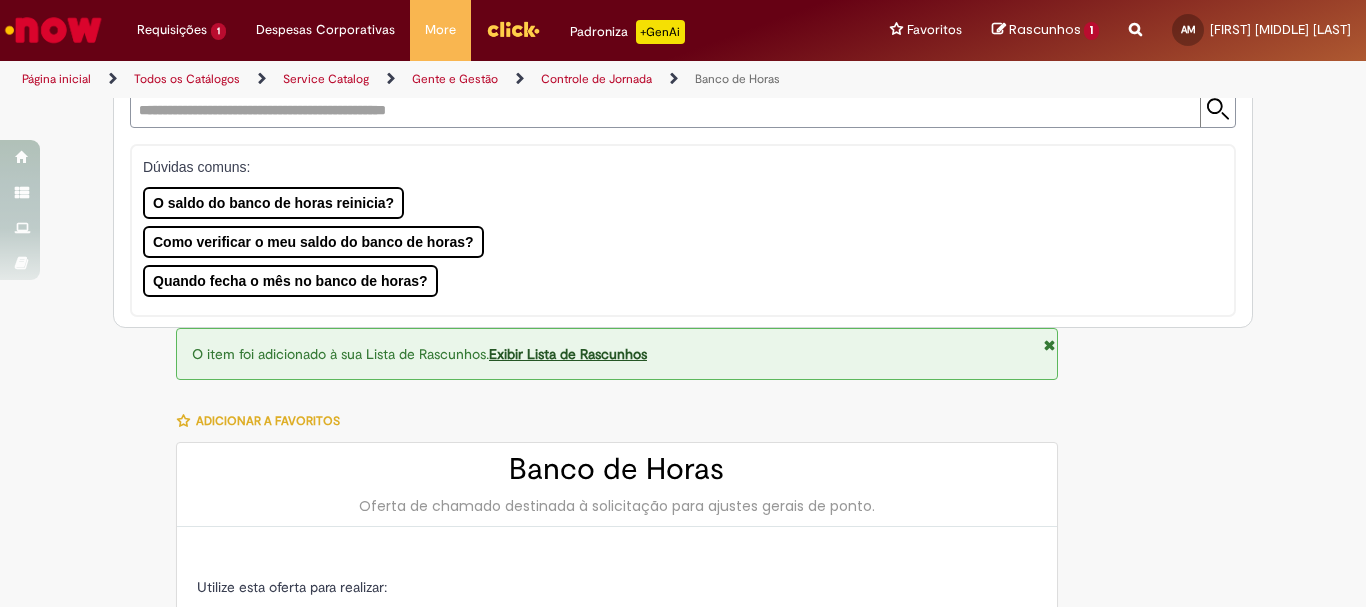 click on "Exibir Lista de Rascunhos" at bounding box center (568, 354) 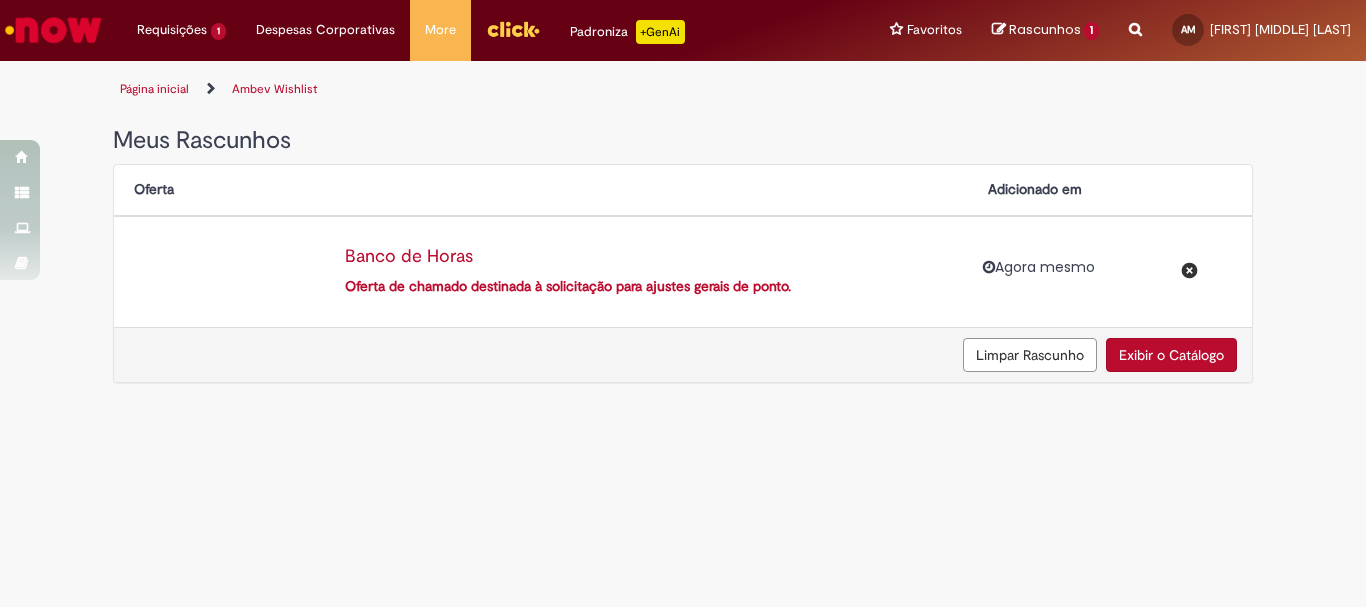 scroll, scrollTop: 0, scrollLeft: 0, axis: both 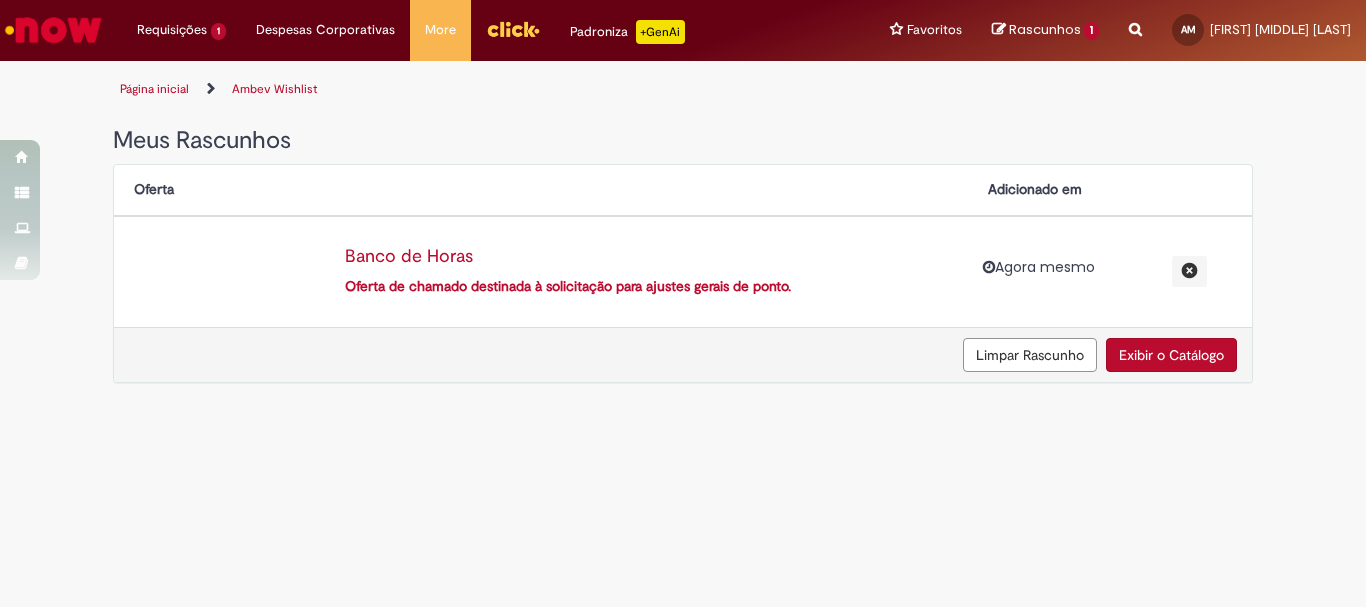 click on "Agora mesmo Agora mesmo" at bounding box center [1063, 271] 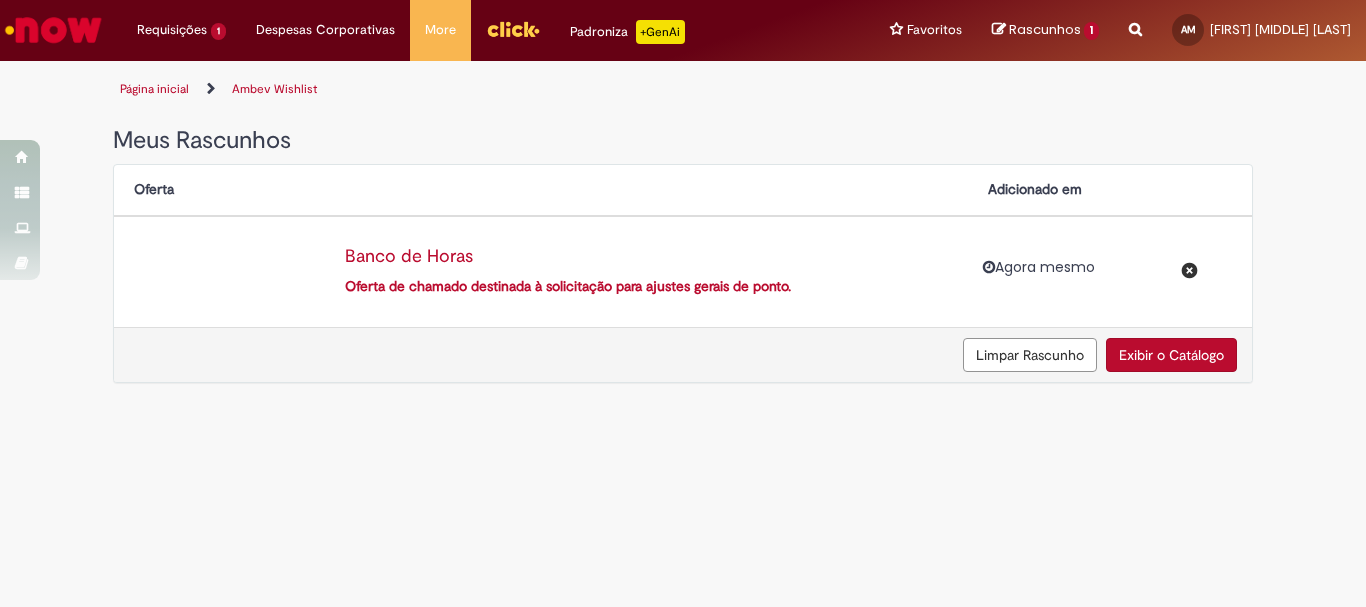 click on "Exibir o Catálogo" at bounding box center (1171, 355) 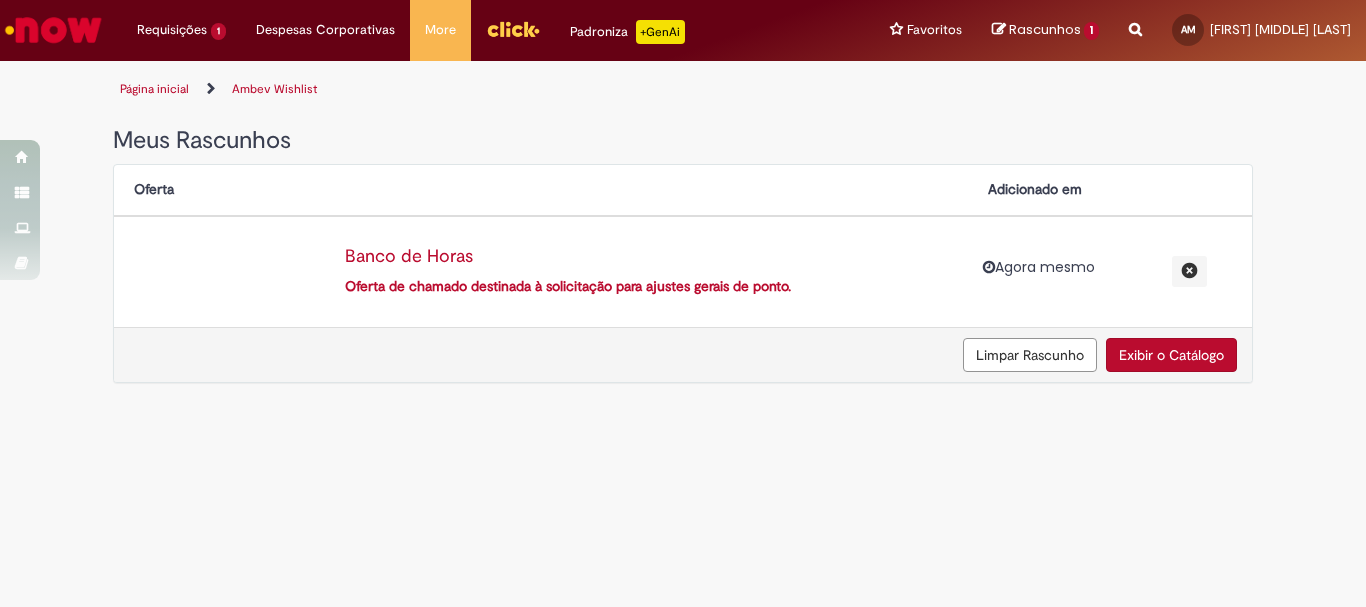 click on "Oferta de chamado destinada à solicitação para ajustes gerais de ponto." at bounding box center (646, 287) 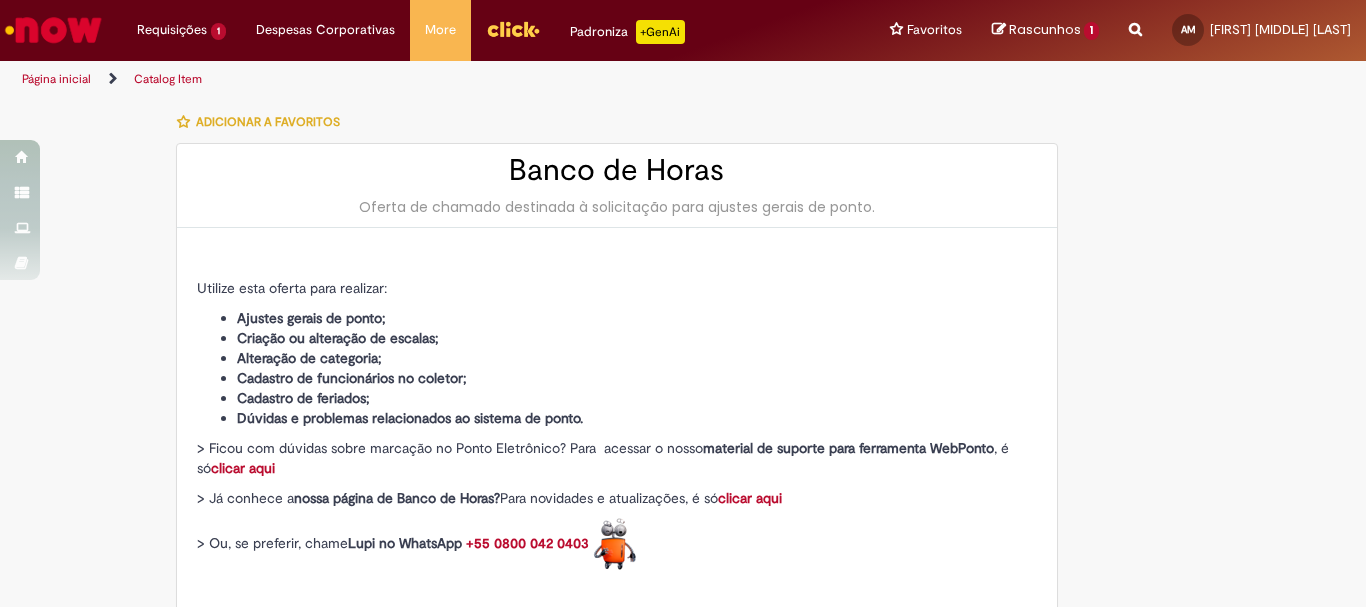 type on "********" 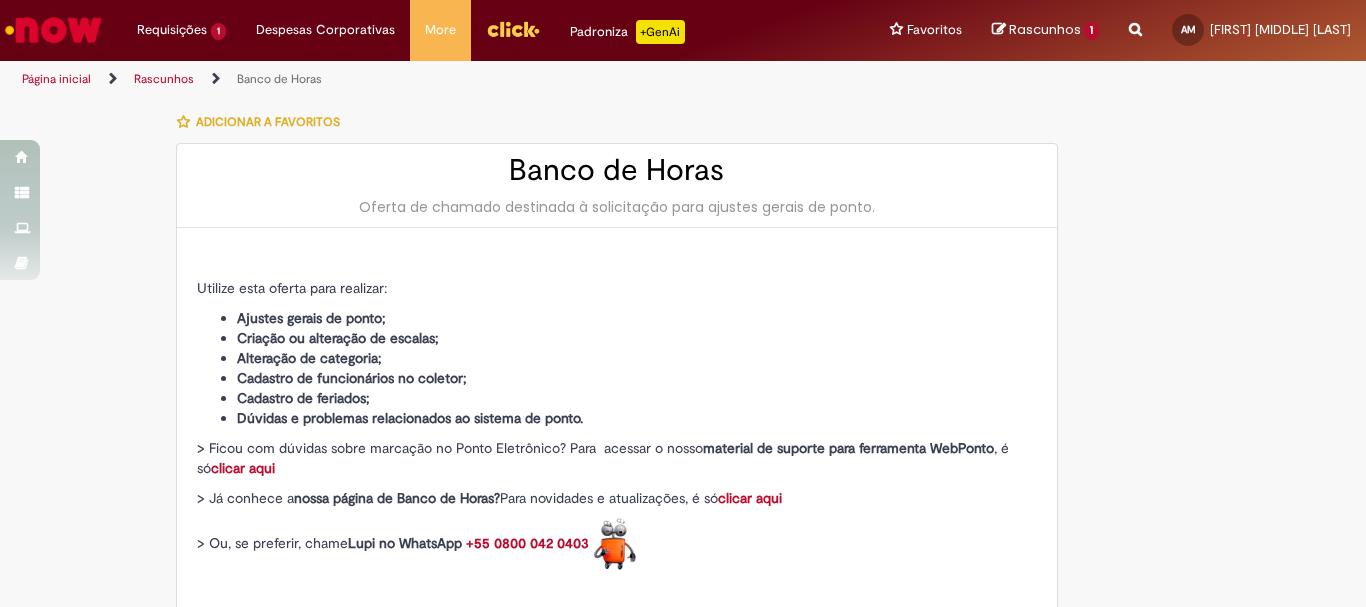 type on "**********" 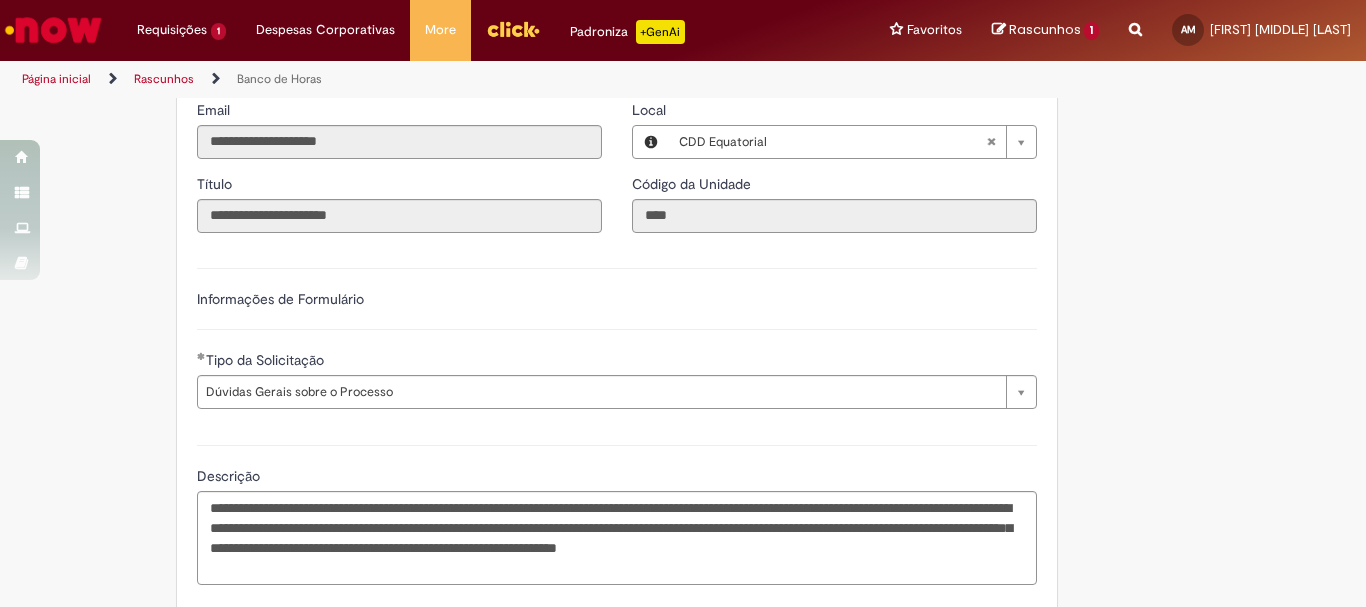 scroll, scrollTop: 981, scrollLeft: 0, axis: vertical 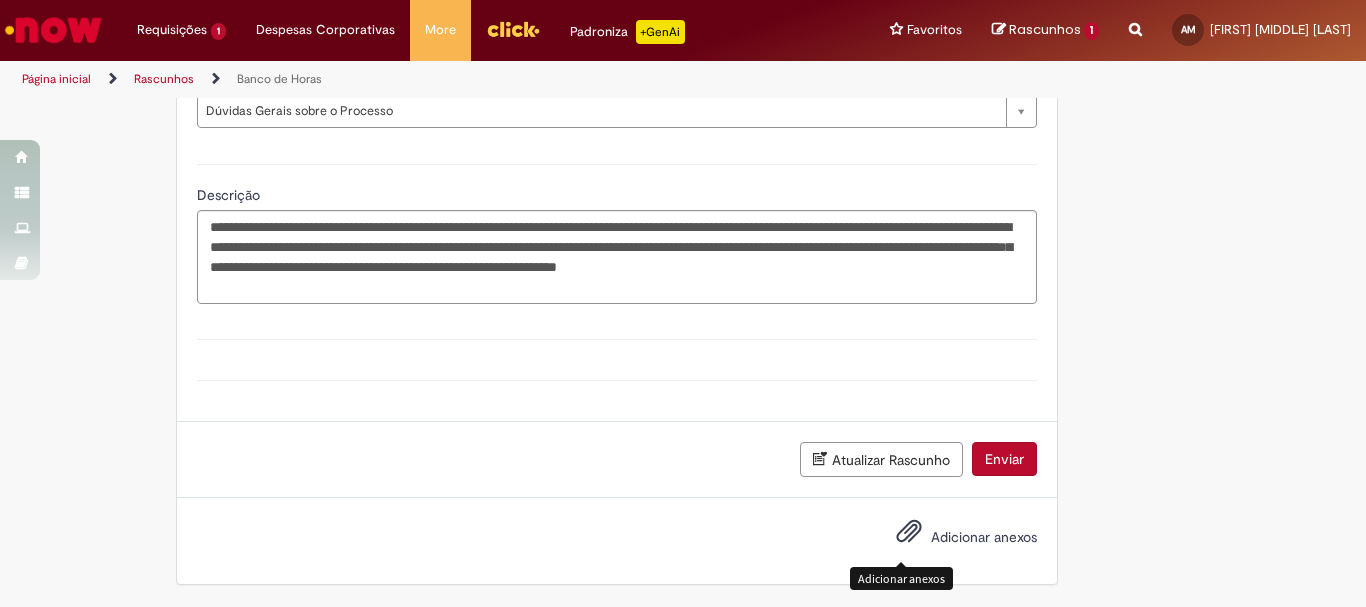 click at bounding box center (909, 532) 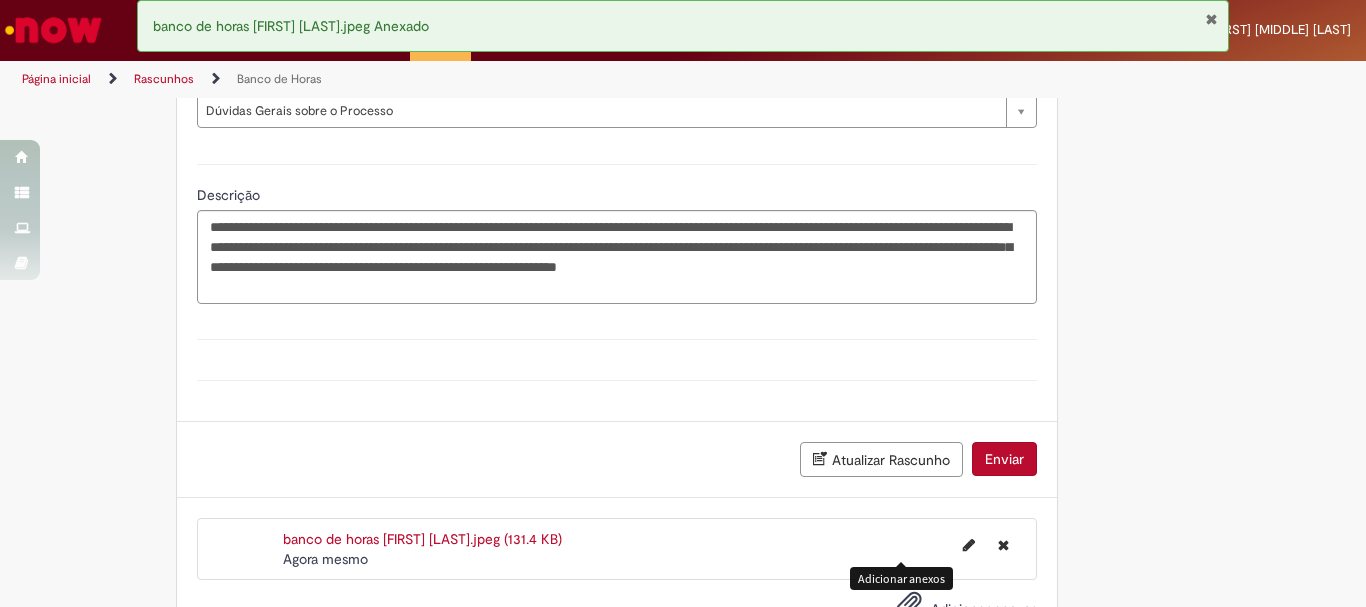 click on "Enviar" at bounding box center (1004, 459) 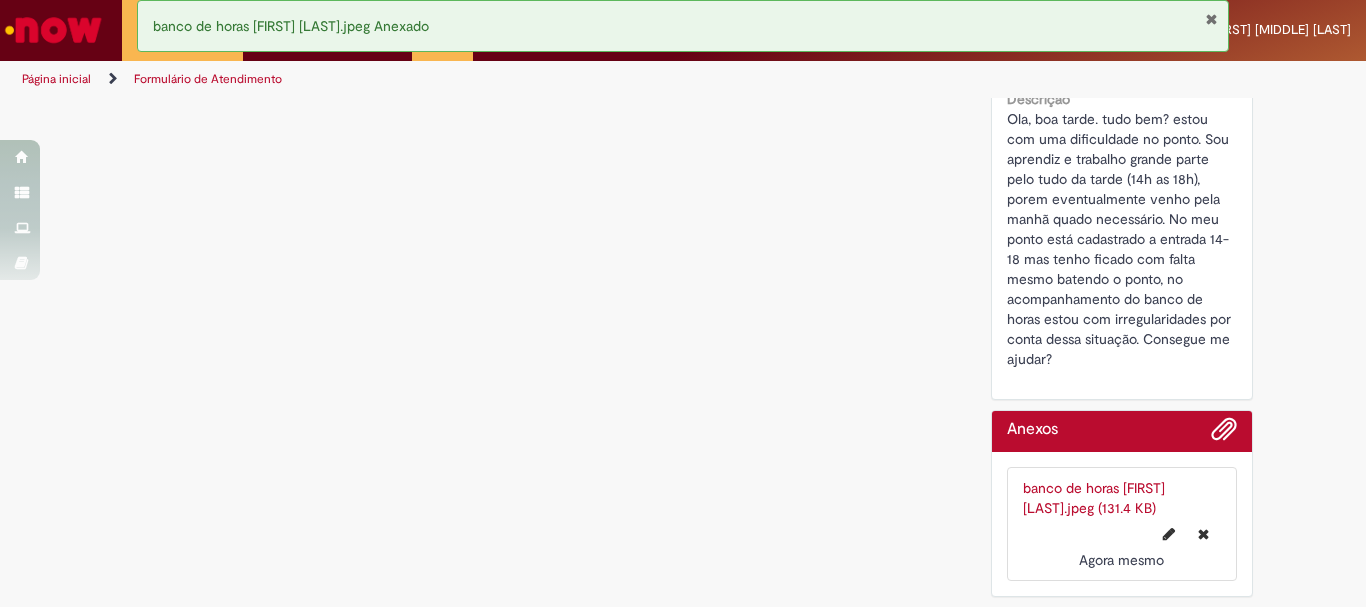 scroll, scrollTop: 0, scrollLeft: 0, axis: both 